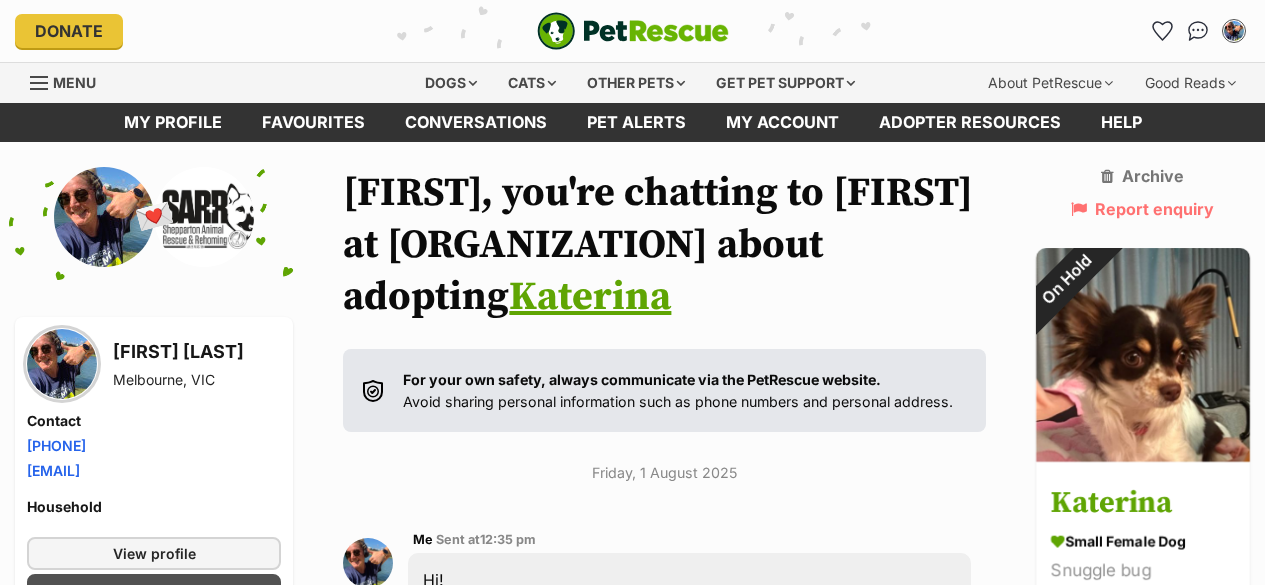 scroll, scrollTop: 6271, scrollLeft: 0, axis: vertical 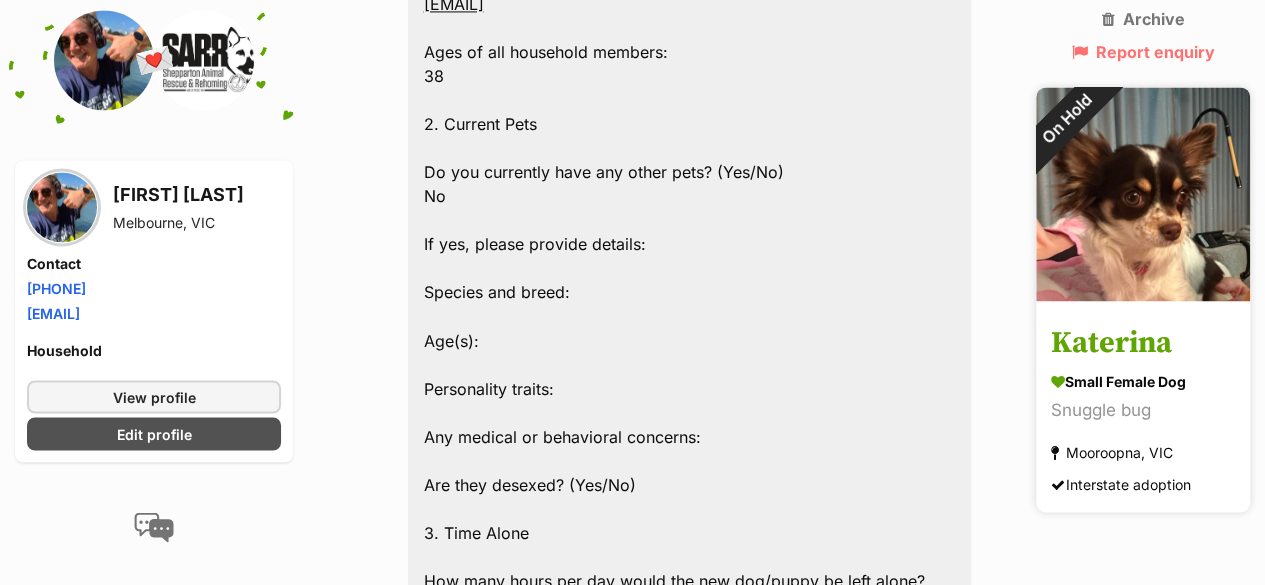 click on "Katerina" at bounding box center (1143, 342) 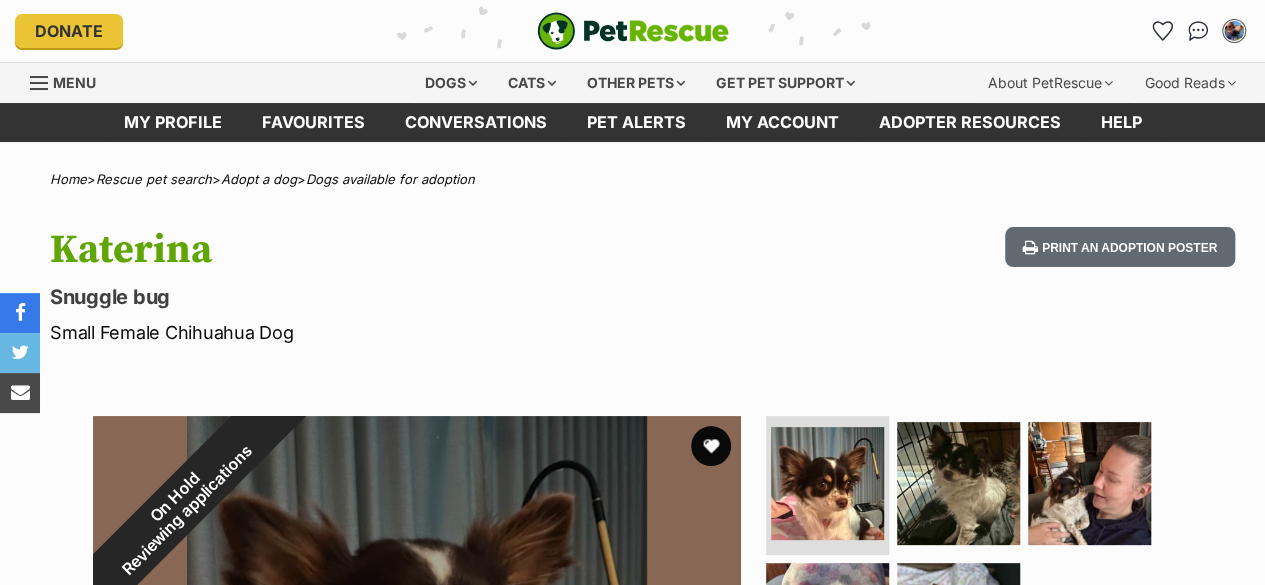 scroll, scrollTop: 205, scrollLeft: 0, axis: vertical 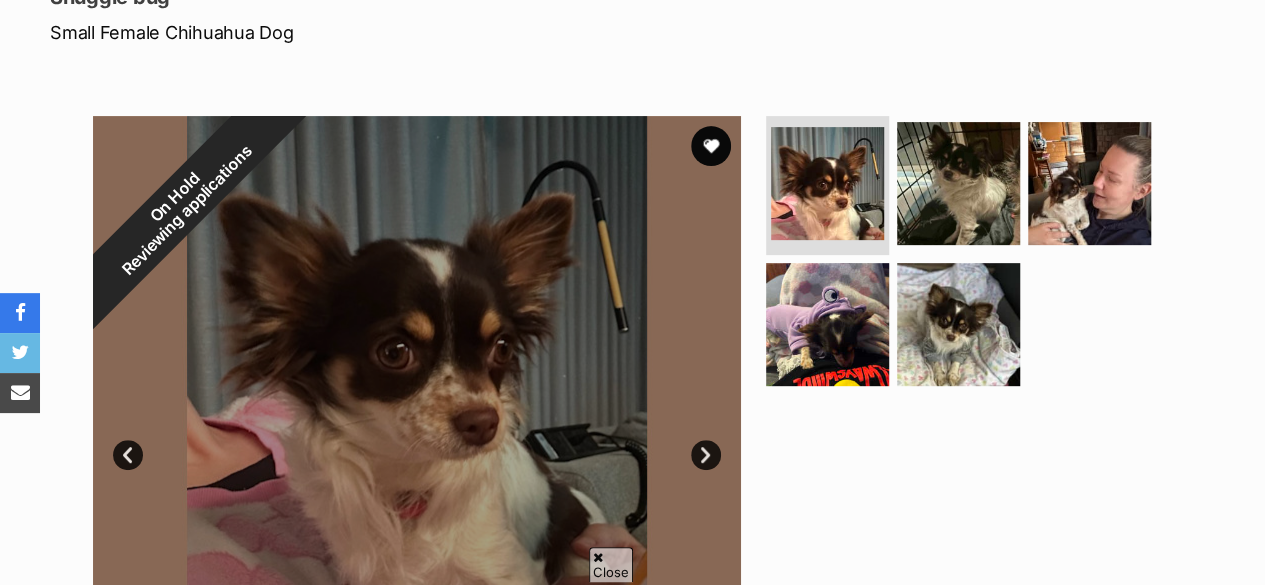 click on "Next" at bounding box center (706, 455) 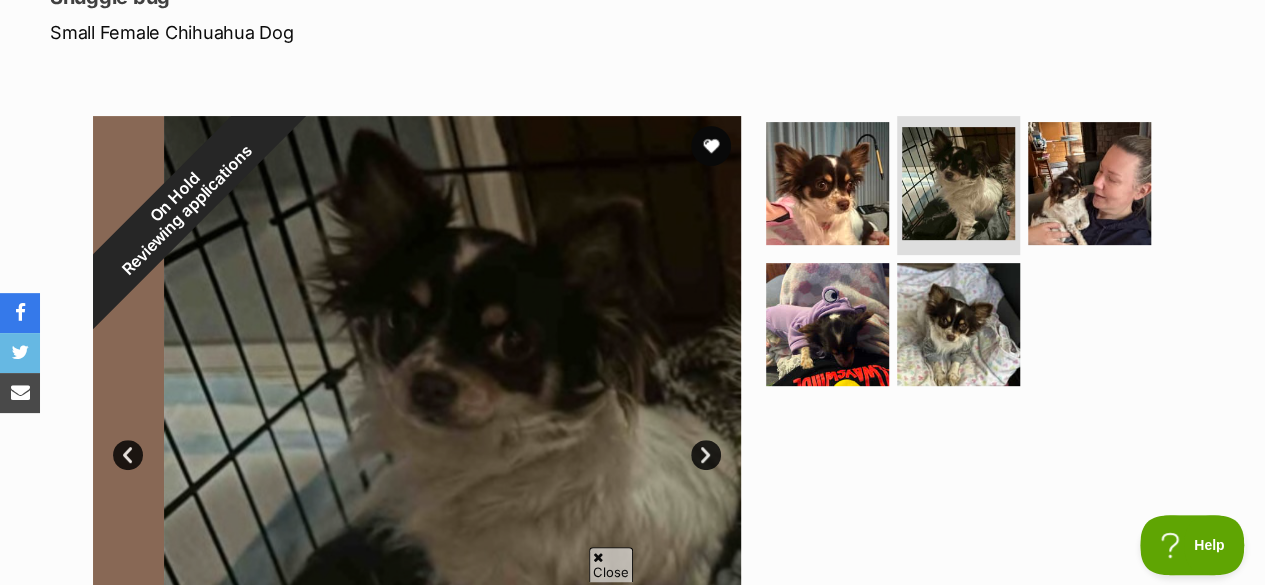 scroll, scrollTop: 0, scrollLeft: 0, axis: both 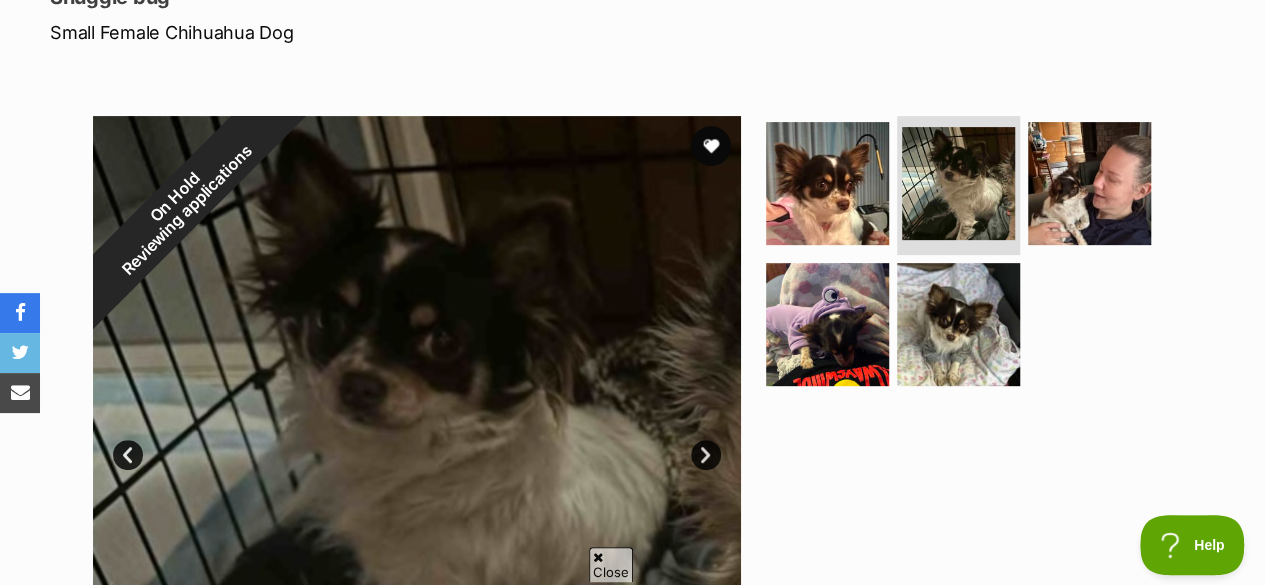 click on "Next" at bounding box center (706, 455) 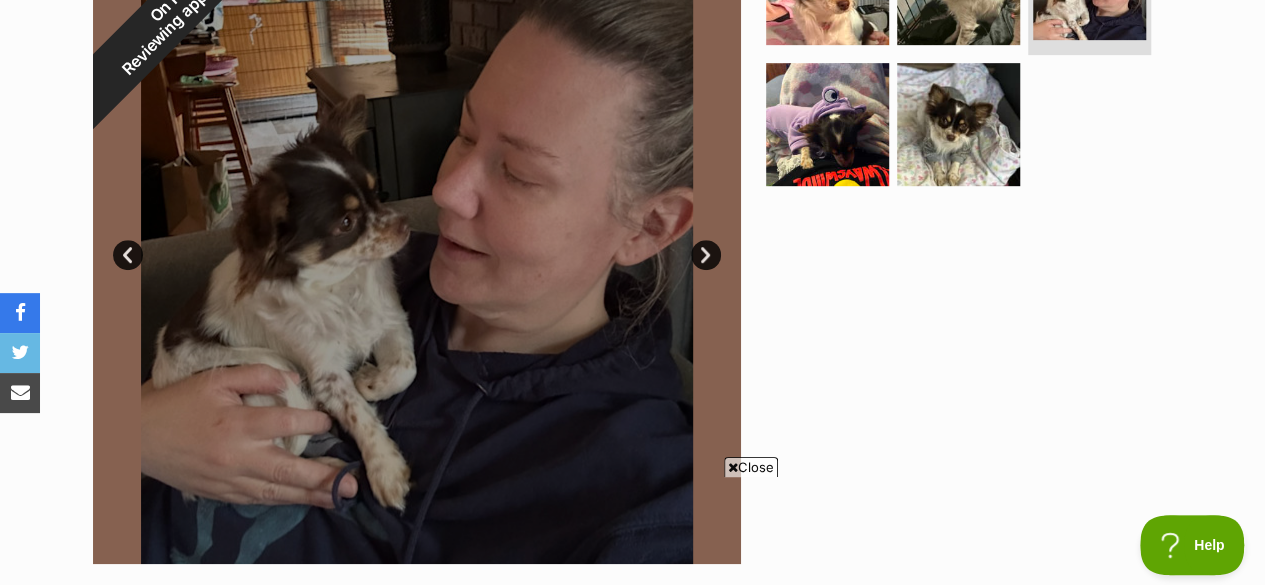 scroll, scrollTop: 0, scrollLeft: 0, axis: both 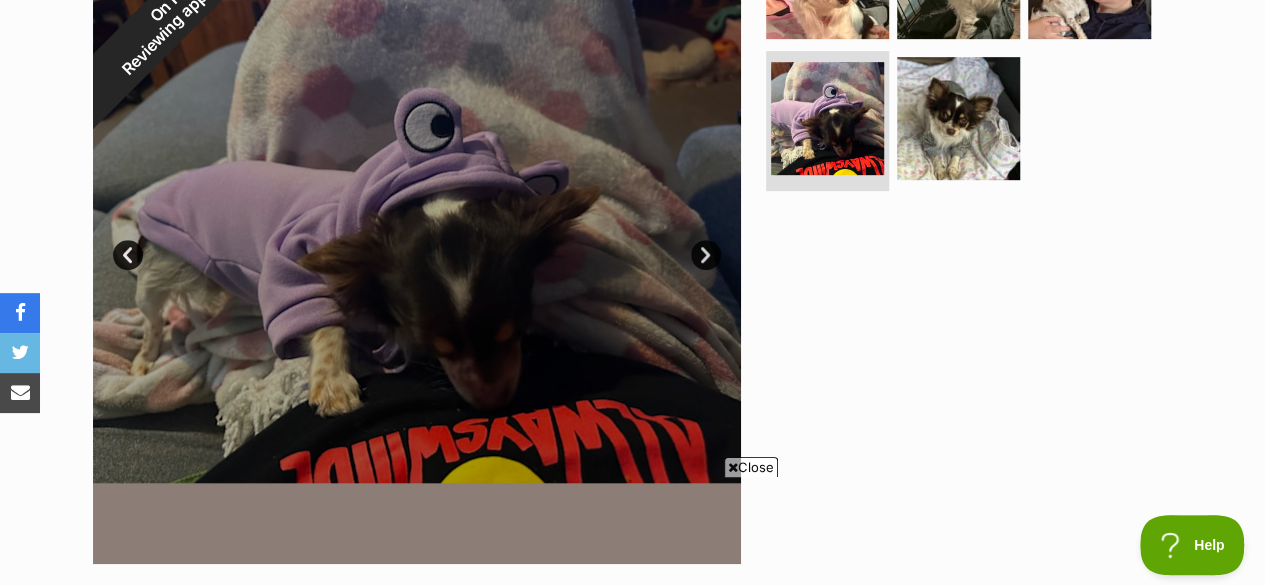 click on "Next" at bounding box center (706, 255) 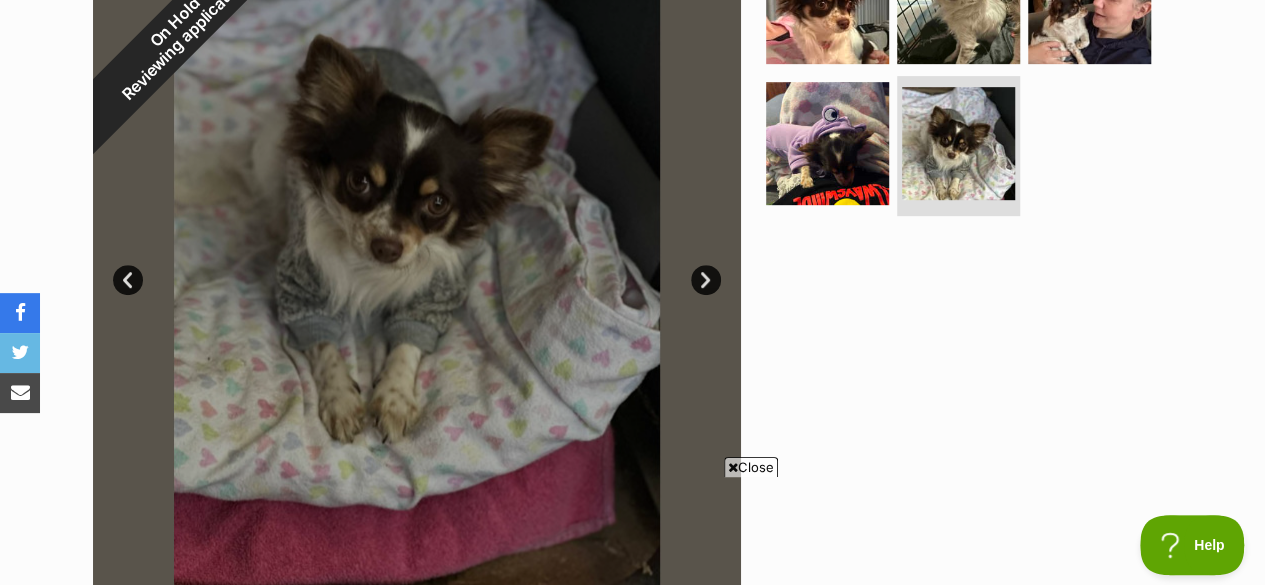 scroll, scrollTop: 500, scrollLeft: 0, axis: vertical 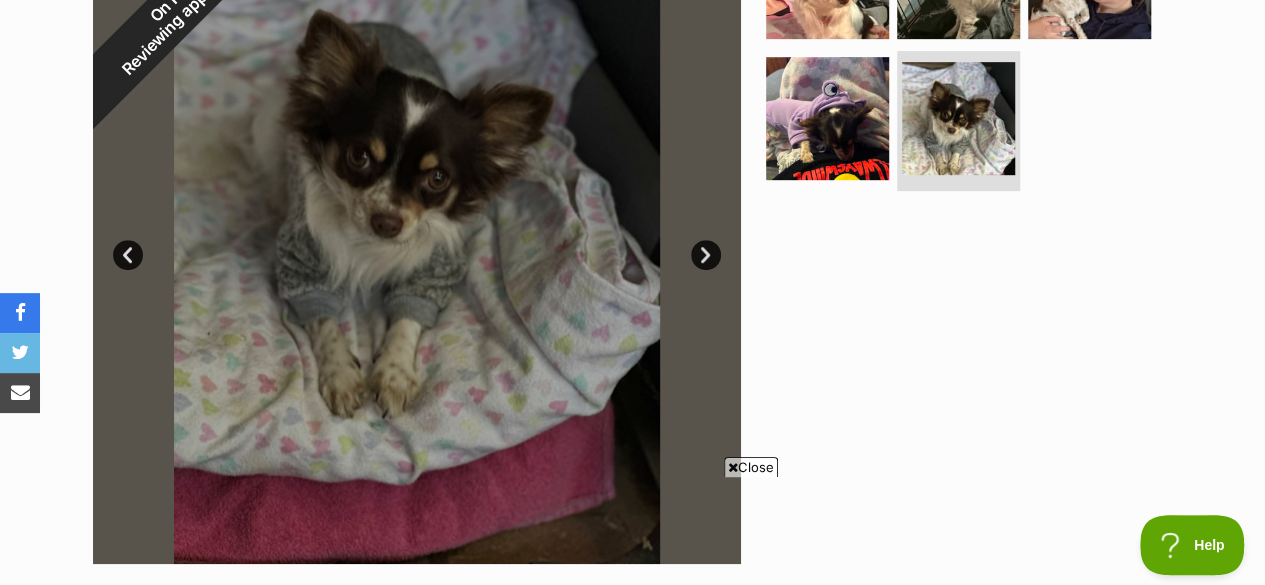 click on "Prev" at bounding box center [128, 255] 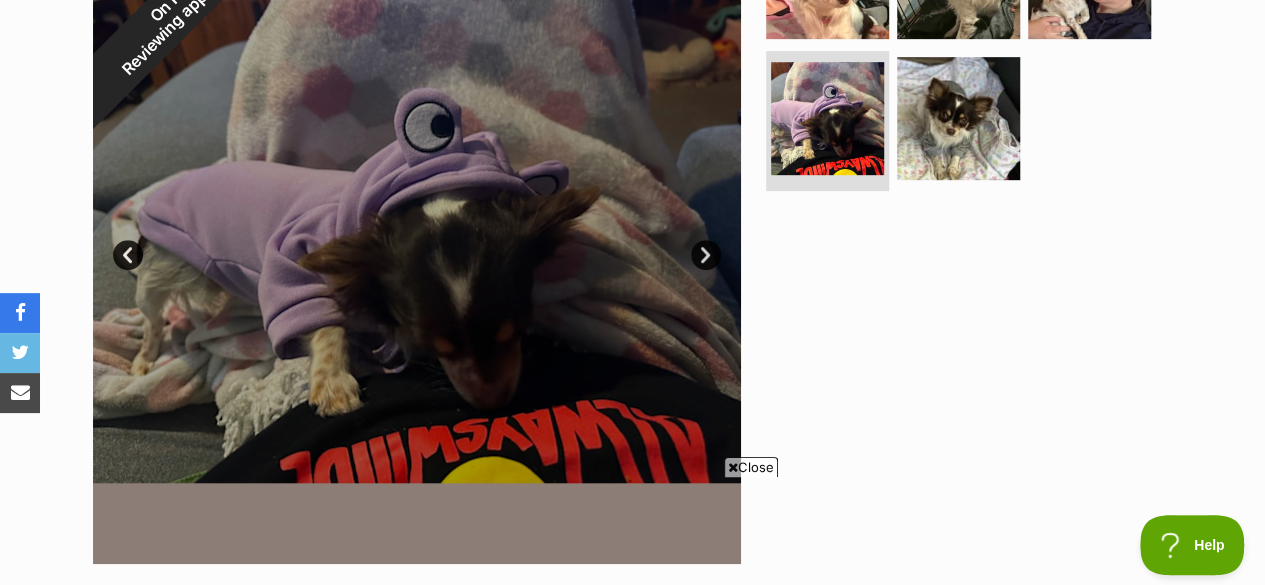 click on "Next" at bounding box center (706, 255) 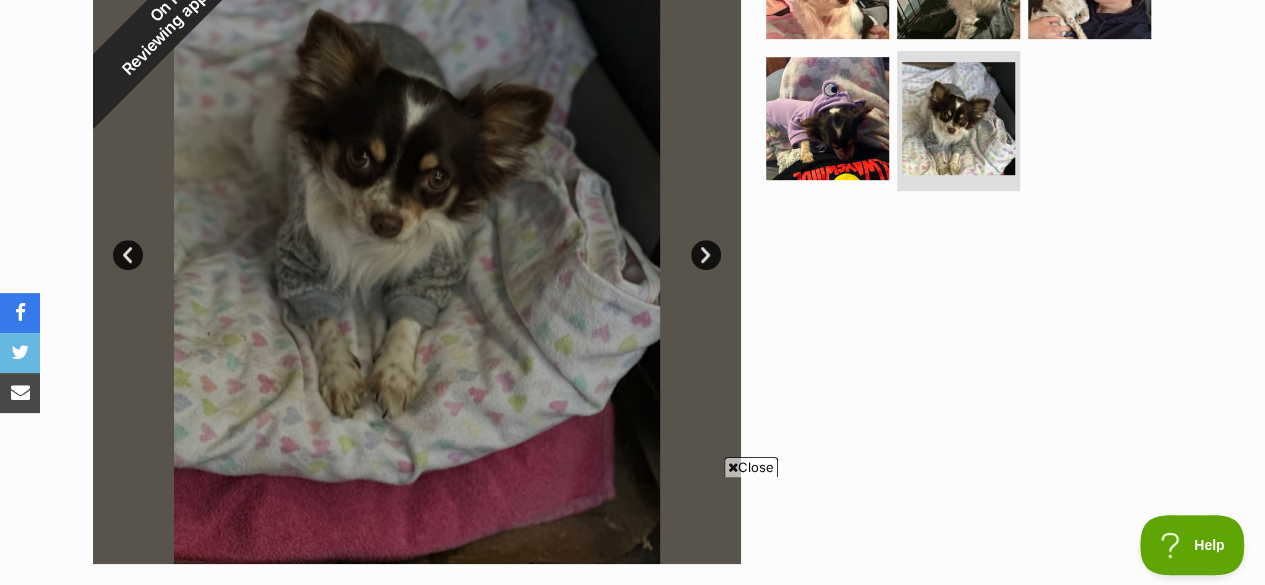 click on "Next" at bounding box center (706, 255) 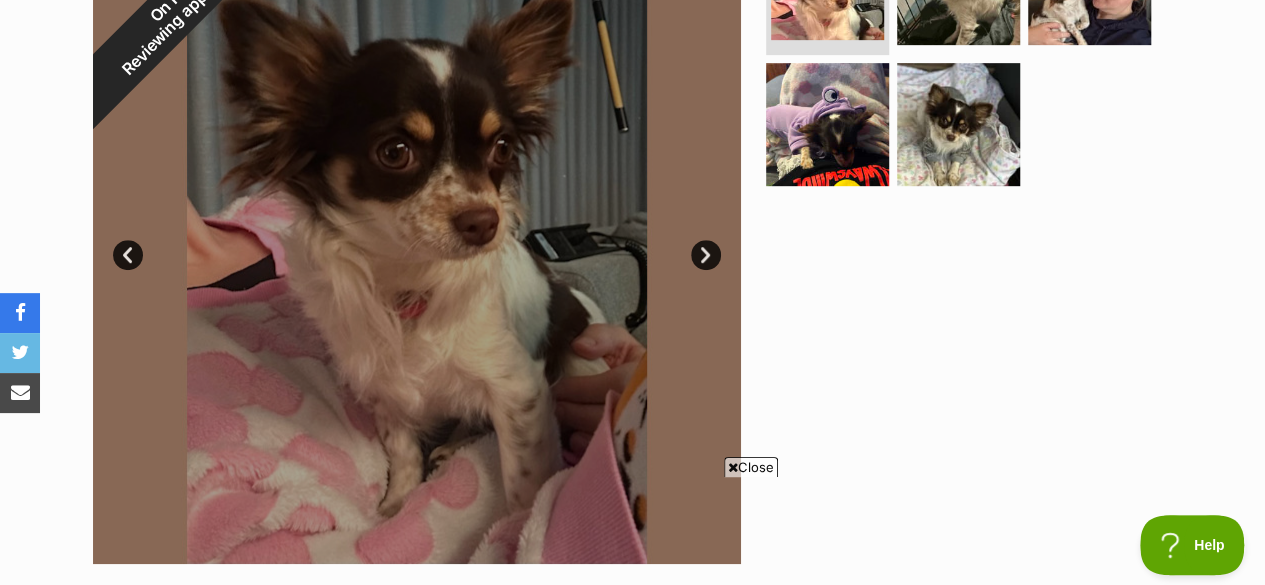 click on "Next" at bounding box center [706, 255] 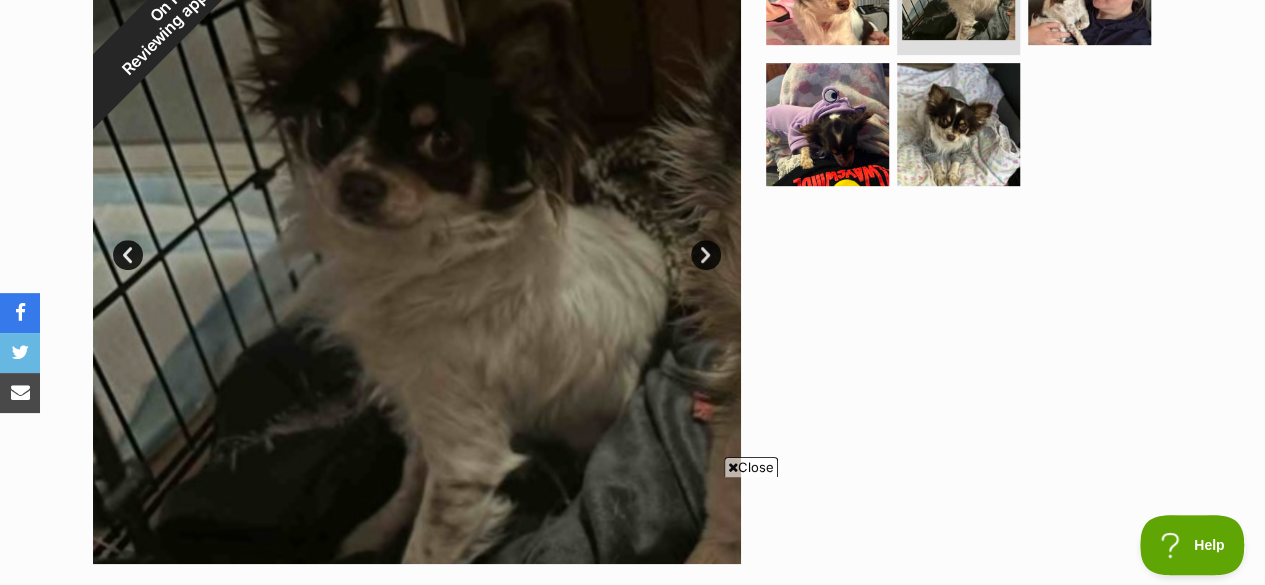 click on "Next" at bounding box center (706, 255) 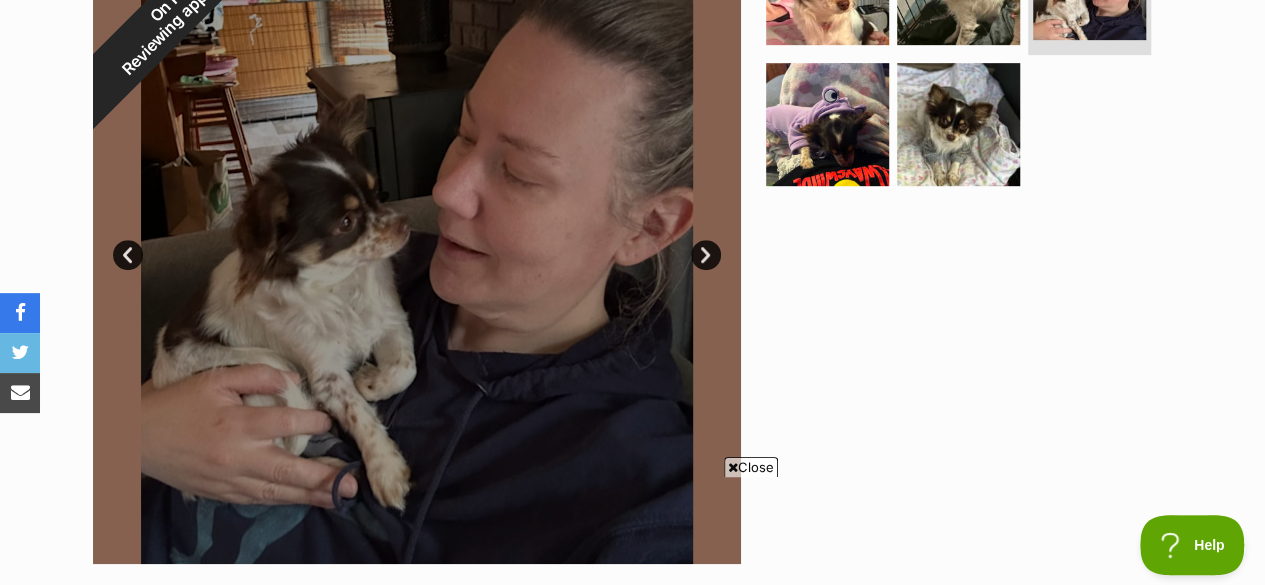 click on "Next" at bounding box center (706, 255) 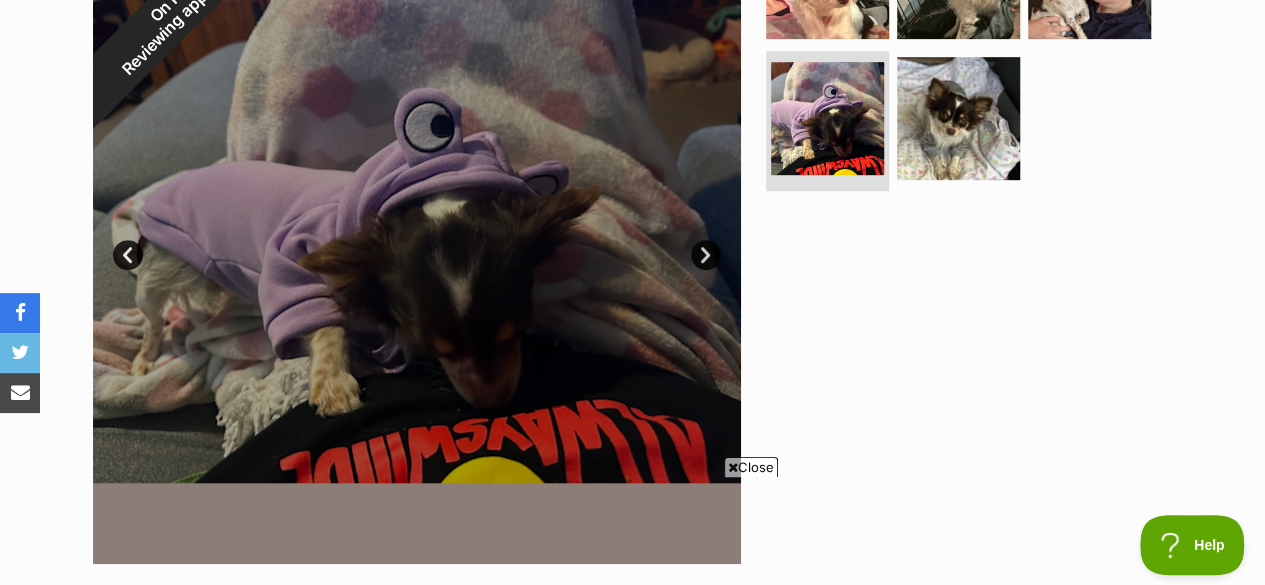 click on "Next" at bounding box center [706, 255] 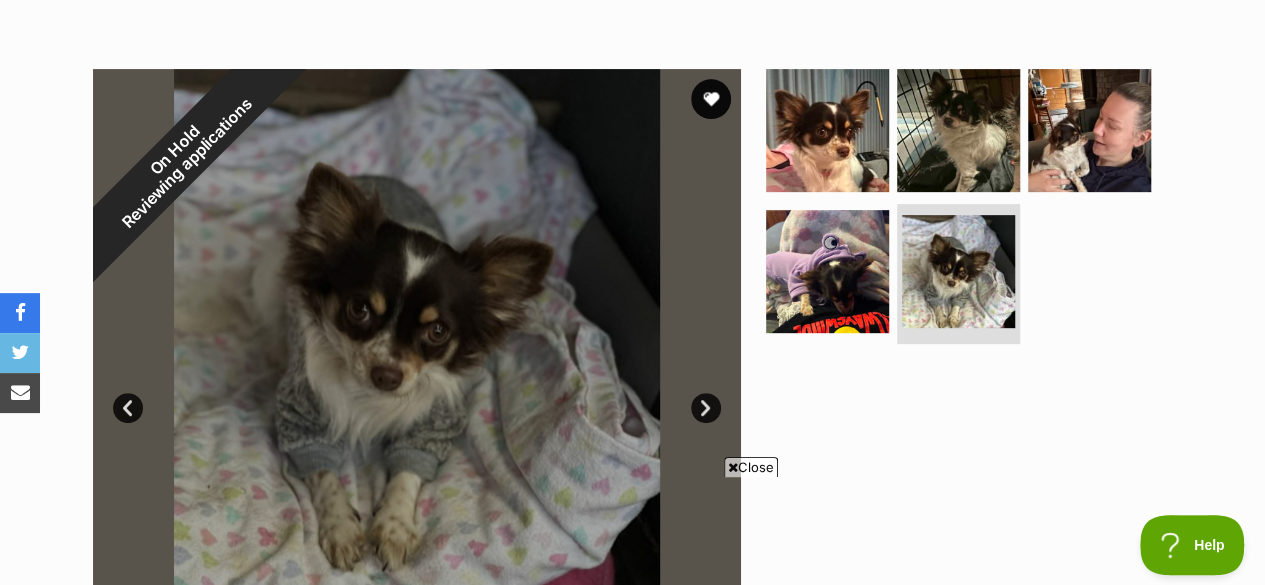 scroll, scrollTop: 0, scrollLeft: 0, axis: both 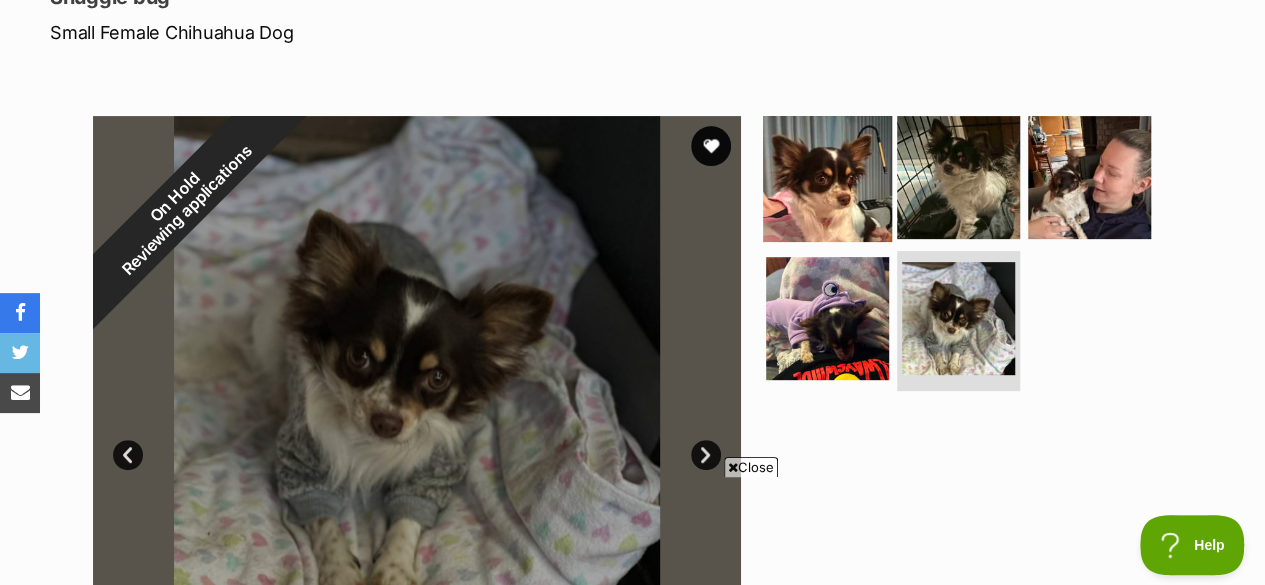 click at bounding box center [827, 176] 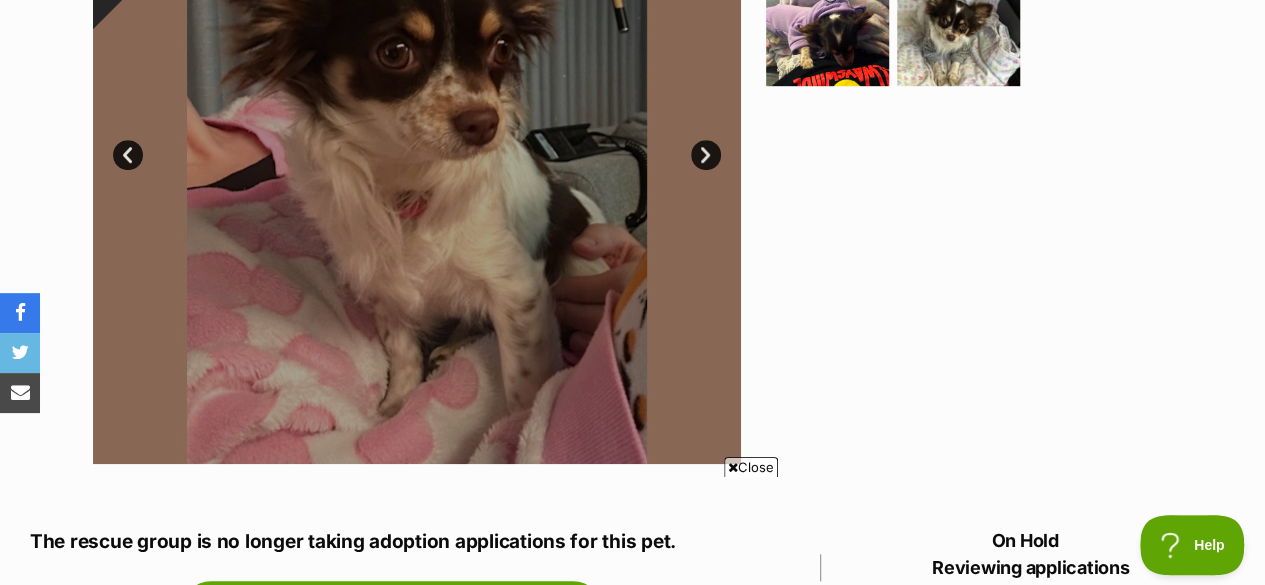 scroll, scrollTop: 500, scrollLeft: 0, axis: vertical 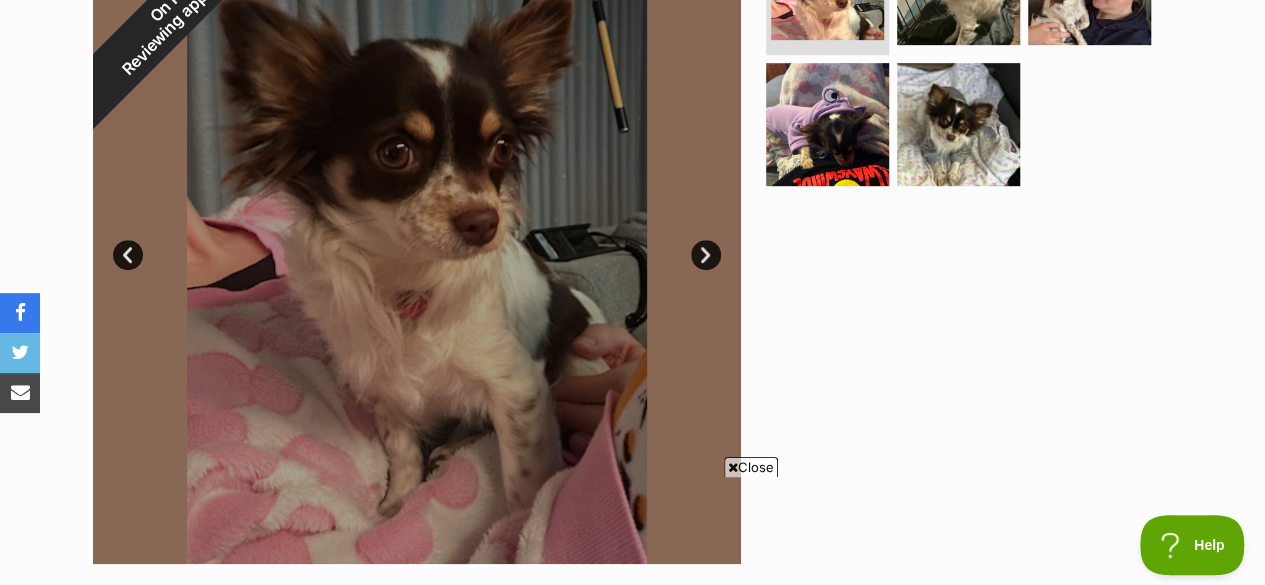 click on "Next" at bounding box center (706, 255) 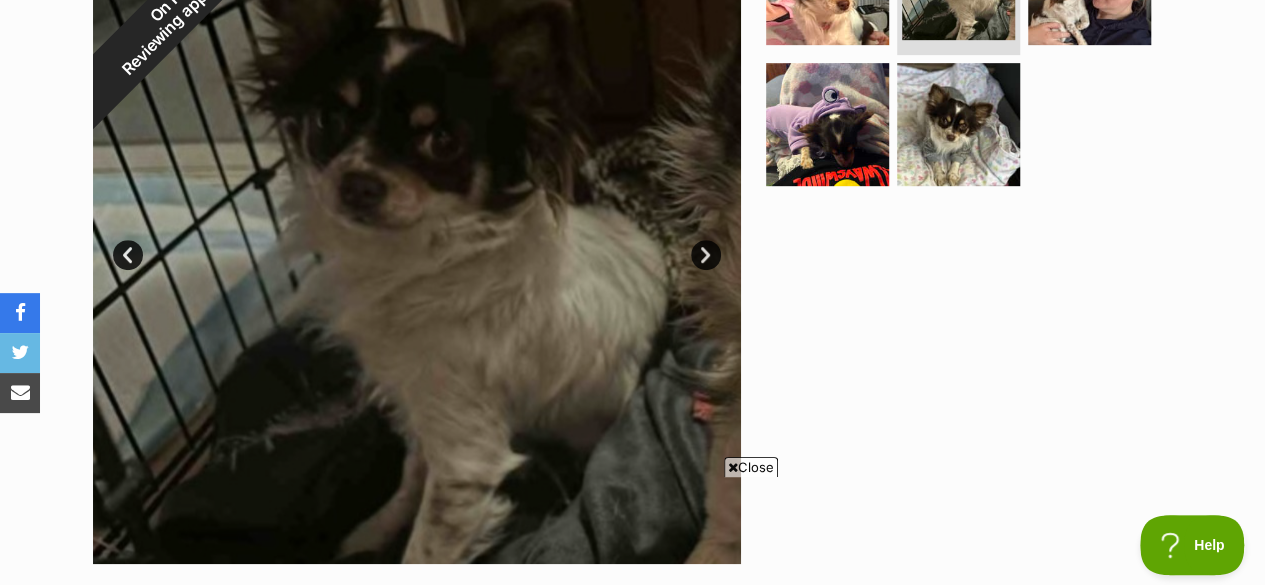 click on "Next" at bounding box center (706, 255) 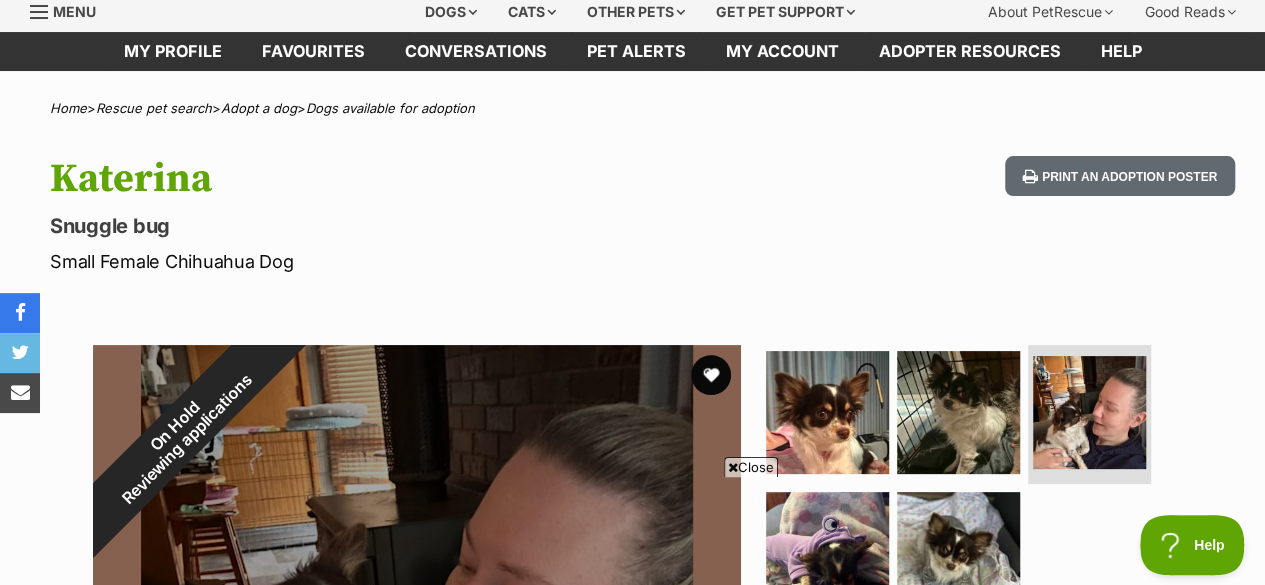 scroll, scrollTop: 0, scrollLeft: 0, axis: both 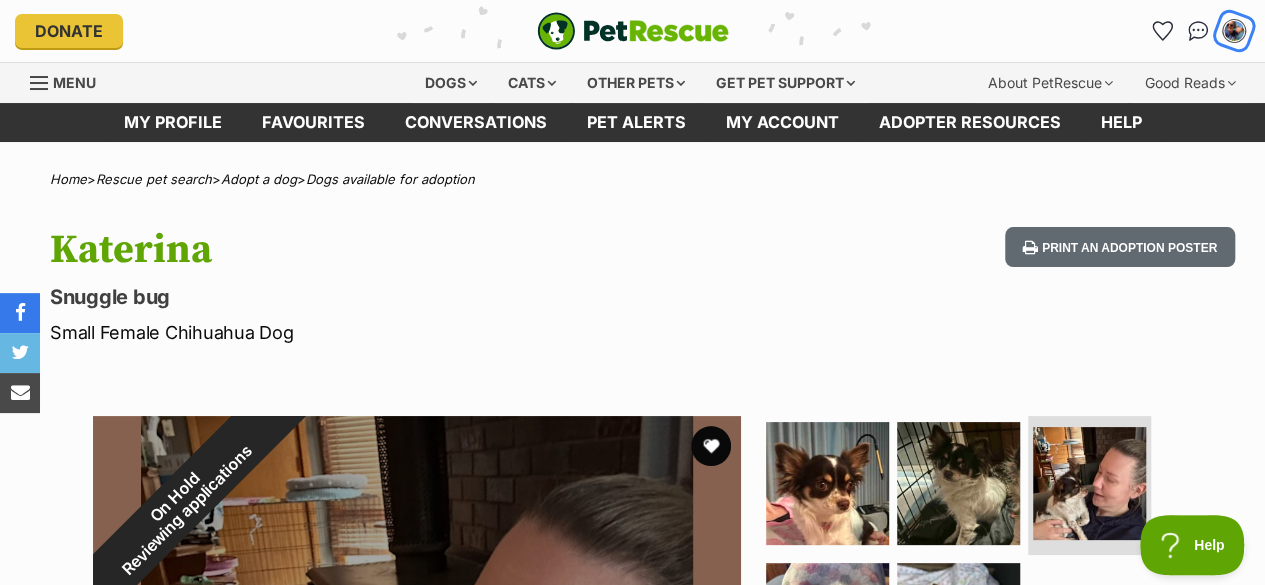click at bounding box center (1234, 31) 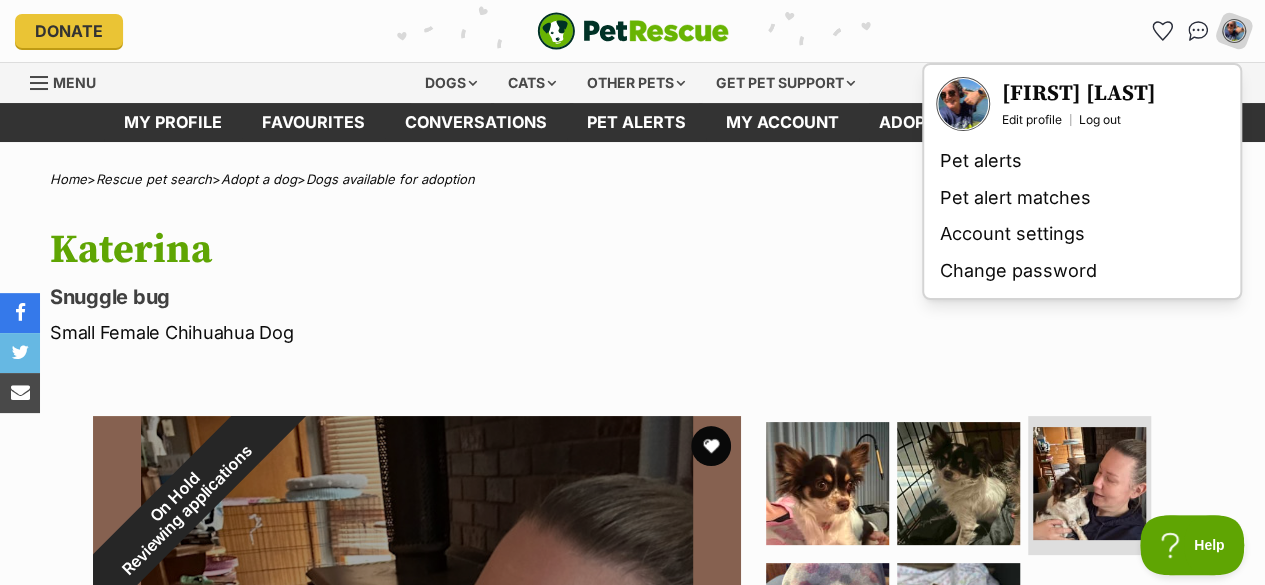 click on "Home
>
Rescue pet search
>
Adopt a dog
>
Dogs available for adoption
Katerina
Snuggle bug
Small Female Chihuahua Dog
Print an adoption poster
On Hold Reviewing applications
3
of 5 images
3
of 5 images
3
of 5 images
3
of 5 images
3
of 5 images
Next Prev 1 2 3 4 5
Advertisement
Adoption information
I've been adopted!
This pet is no longer available
On Hold Reviewing applications
Enquire about Katerina
Find available pets like this!
Rescue group
Shepparton Animal Rescue
PetRescue ID
1135381
Location
Mooroopna, VIC
Pre-adoption checks
Desexed
Vaccinated
Interstate adoption (NSW, VIC)
Wormed
Has received heartworm preventative" at bounding box center (632, 1469) 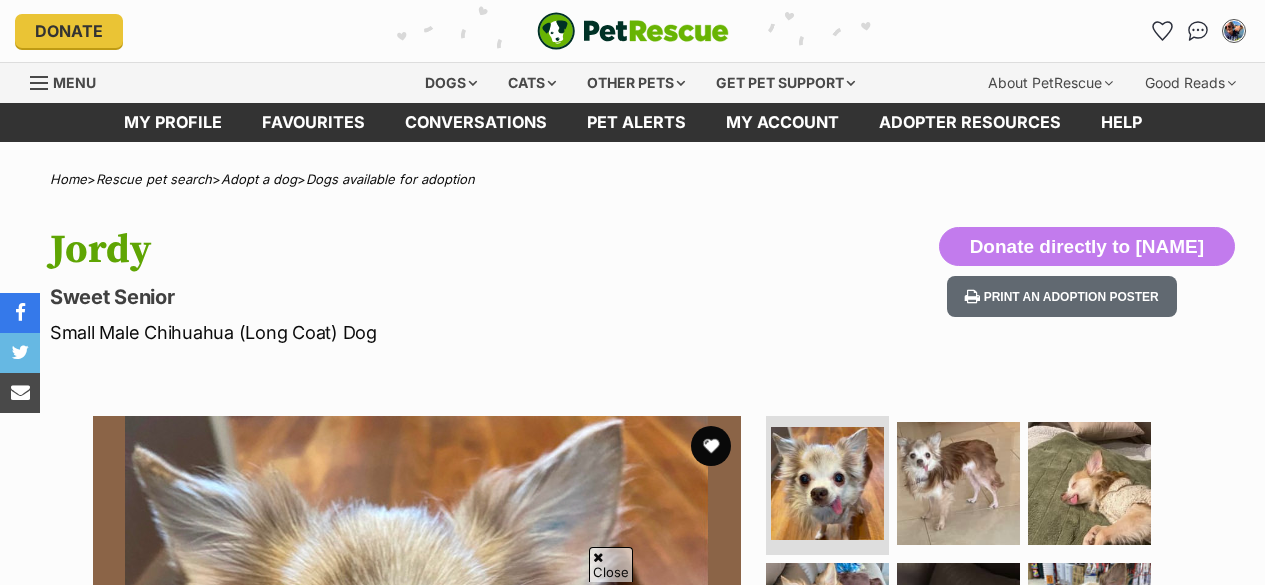 scroll, scrollTop: 400, scrollLeft: 0, axis: vertical 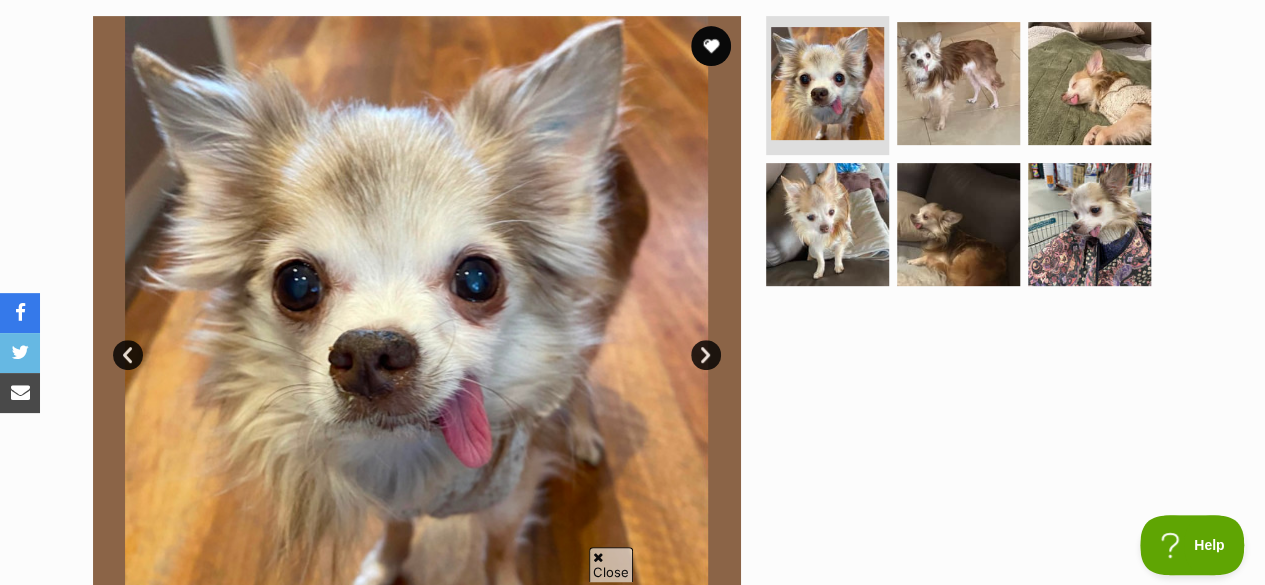 click on "Next" at bounding box center (706, 355) 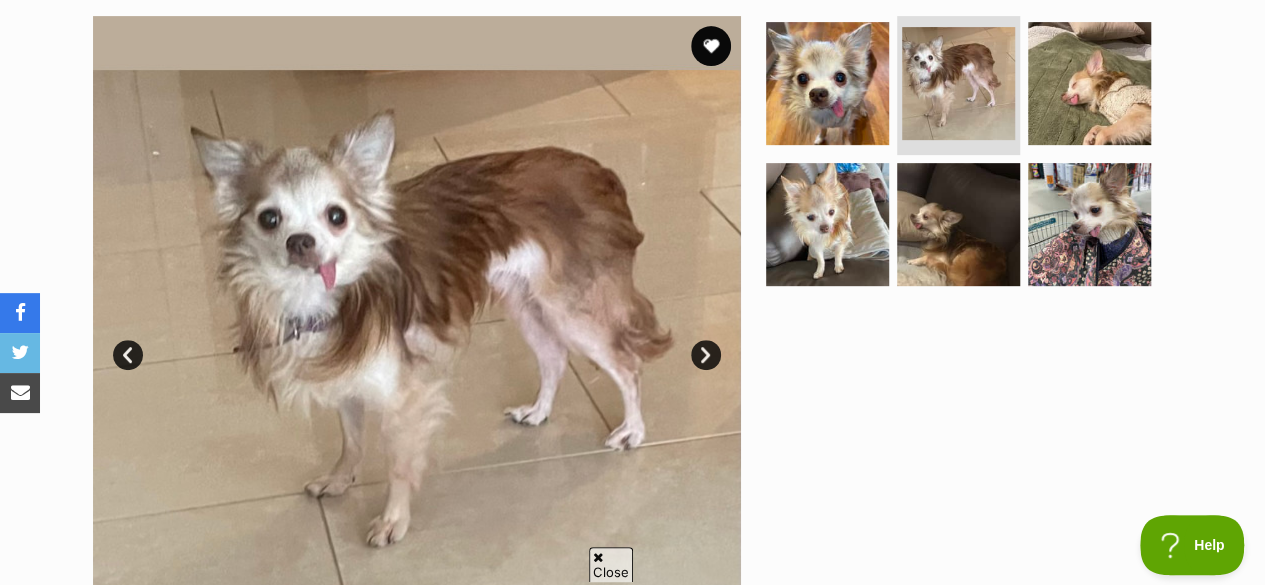 scroll, scrollTop: 0, scrollLeft: 0, axis: both 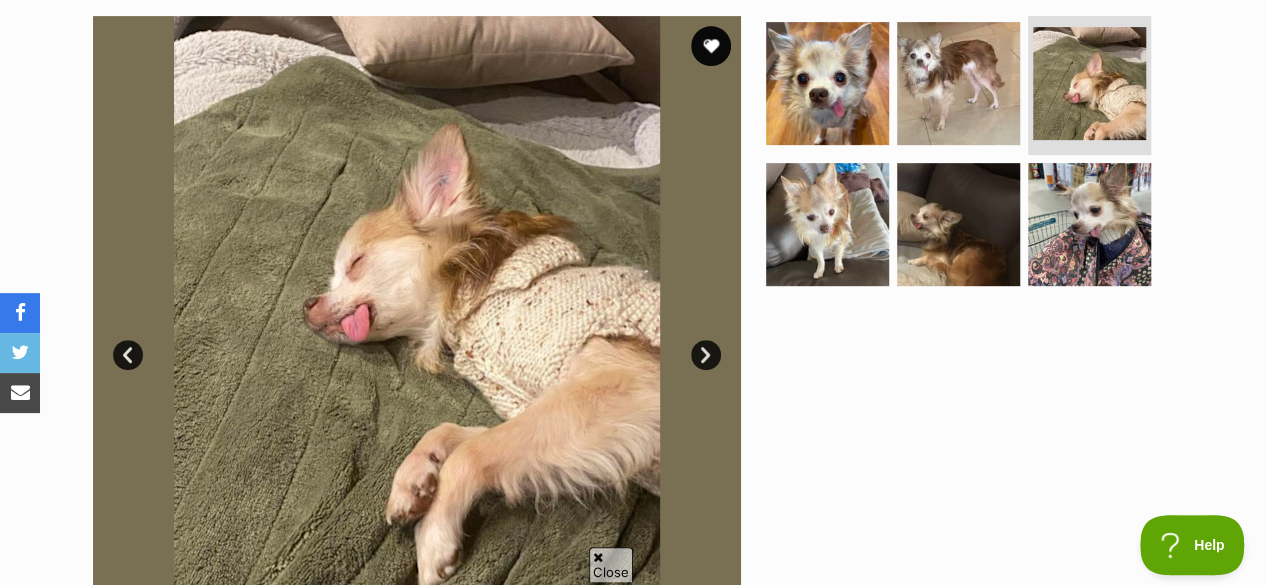 click on "Next" at bounding box center (706, 355) 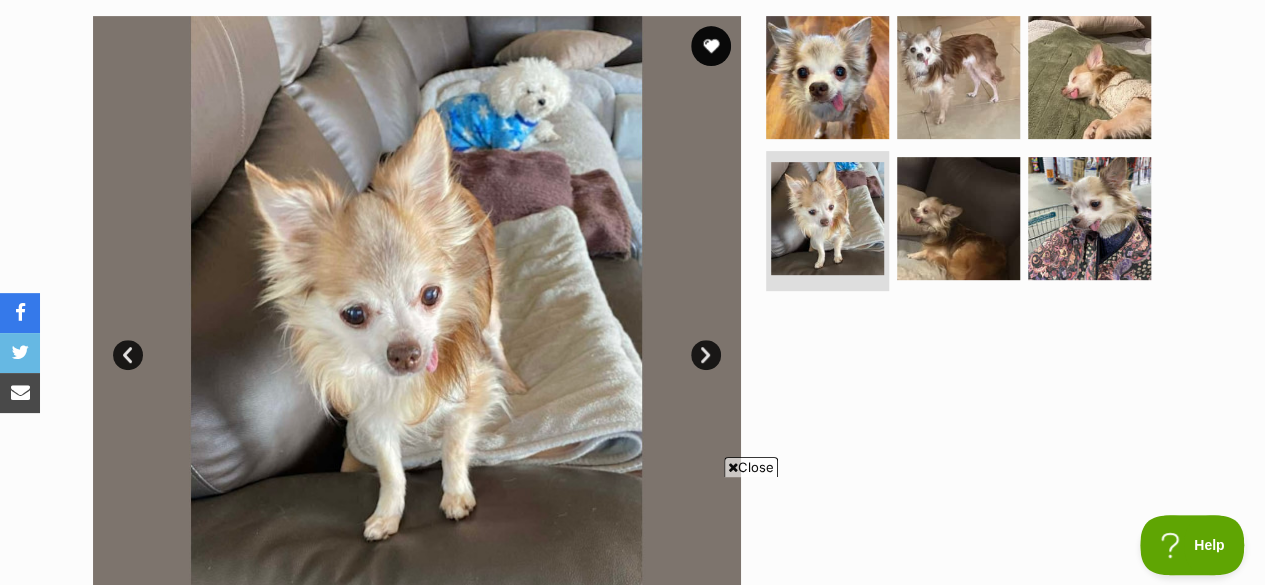 scroll, scrollTop: 0, scrollLeft: 0, axis: both 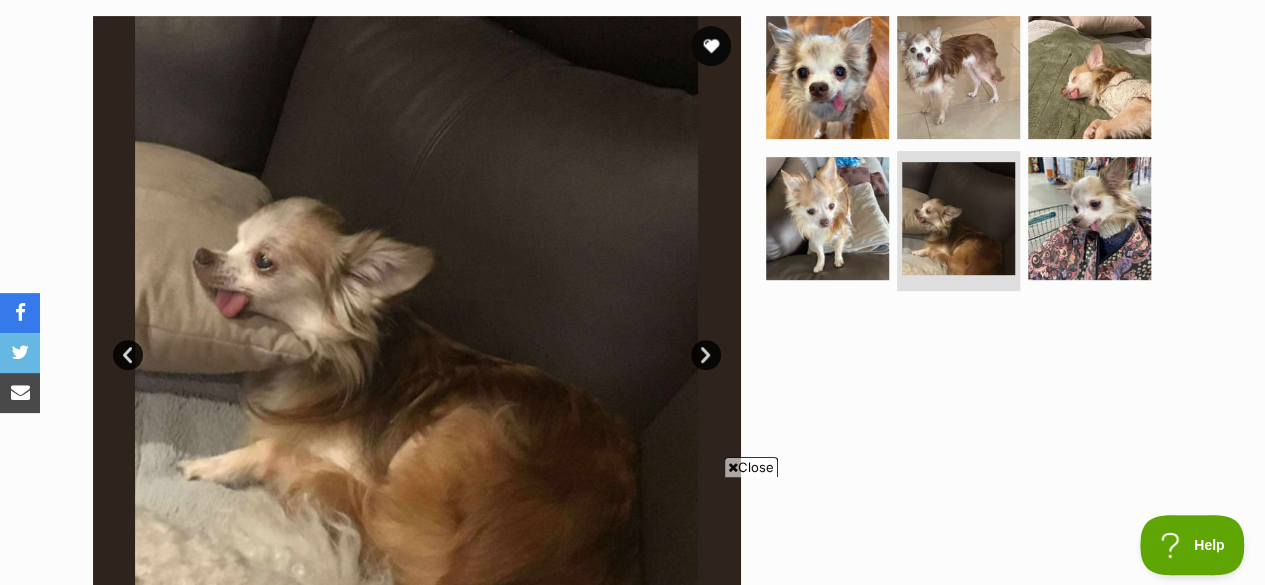 click on "Next" at bounding box center [706, 355] 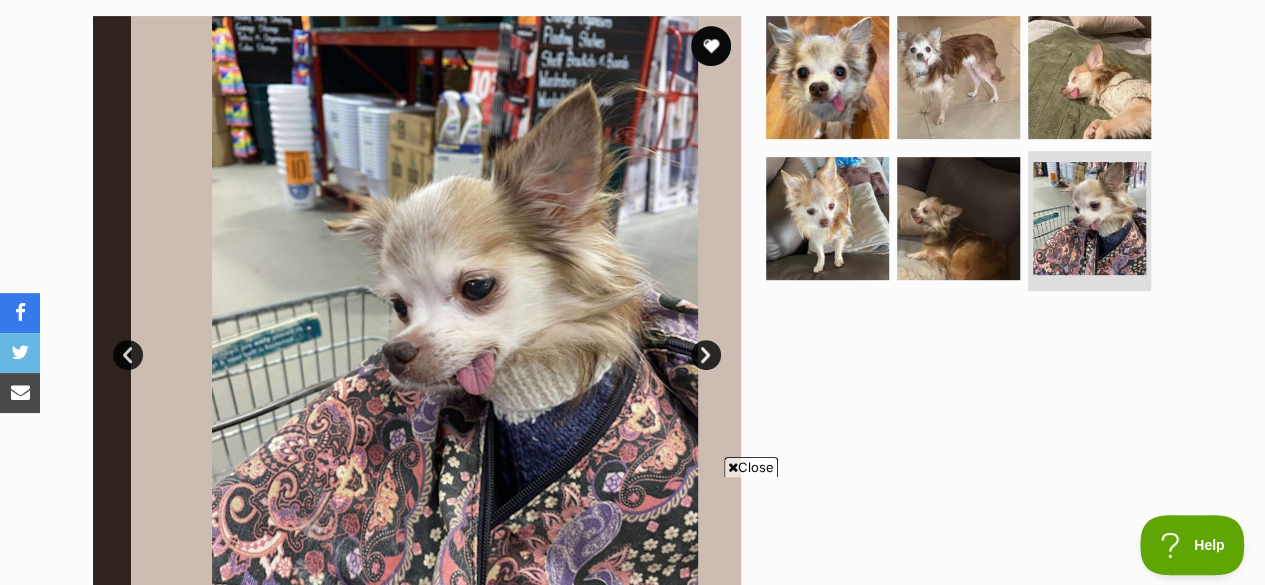 click on "Next" at bounding box center [706, 355] 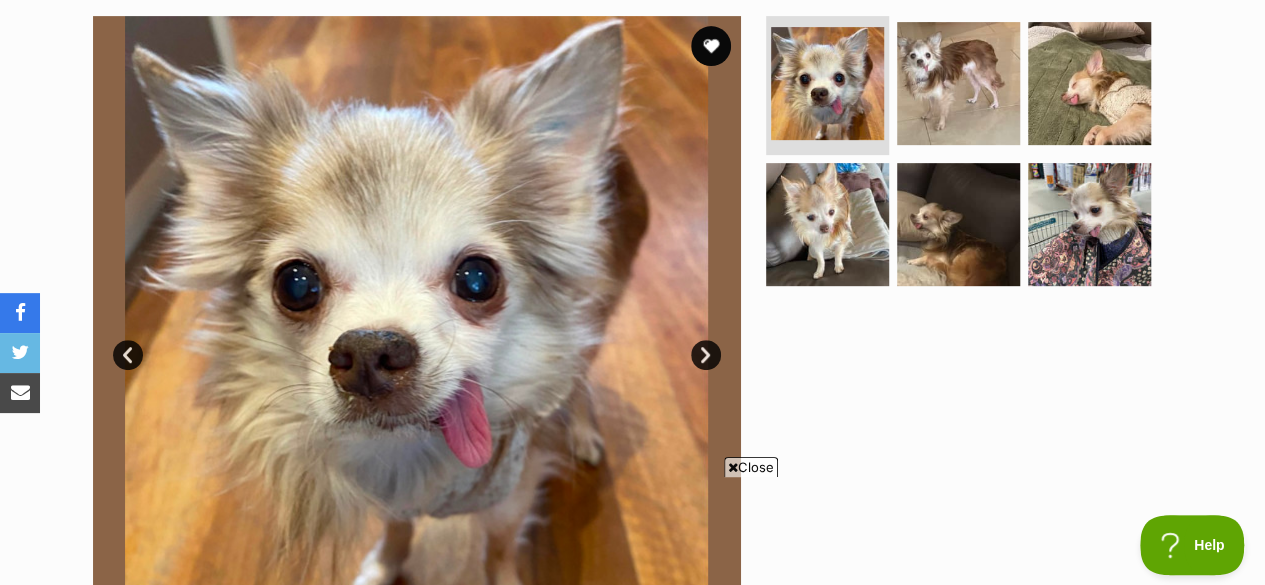 click on "Next" at bounding box center [706, 355] 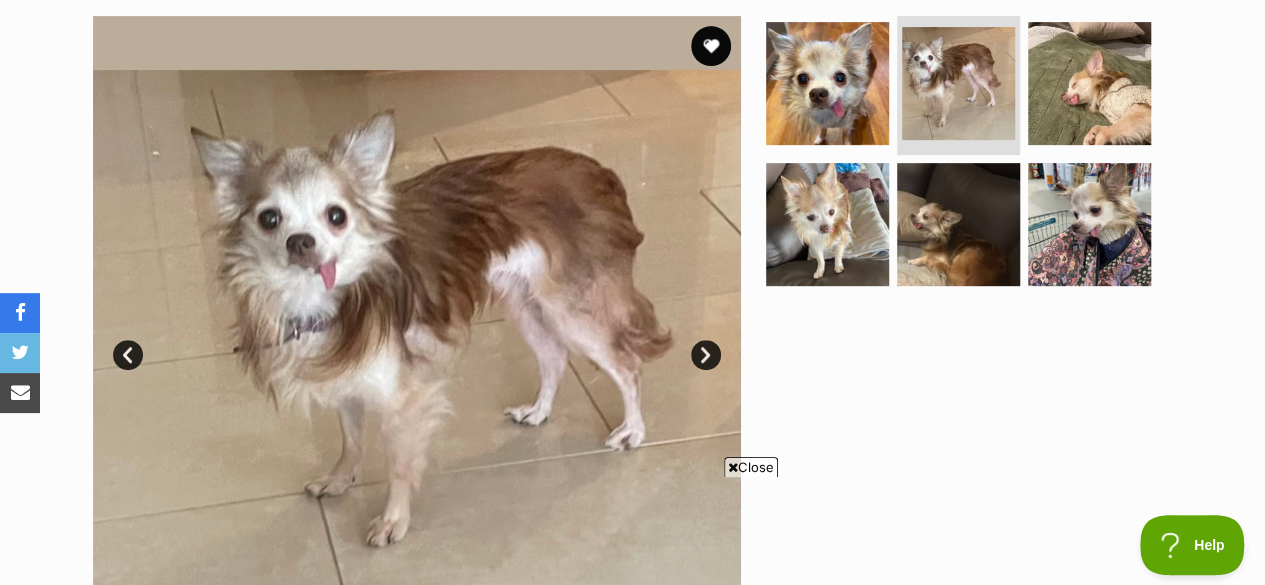 click on "Next" at bounding box center [706, 355] 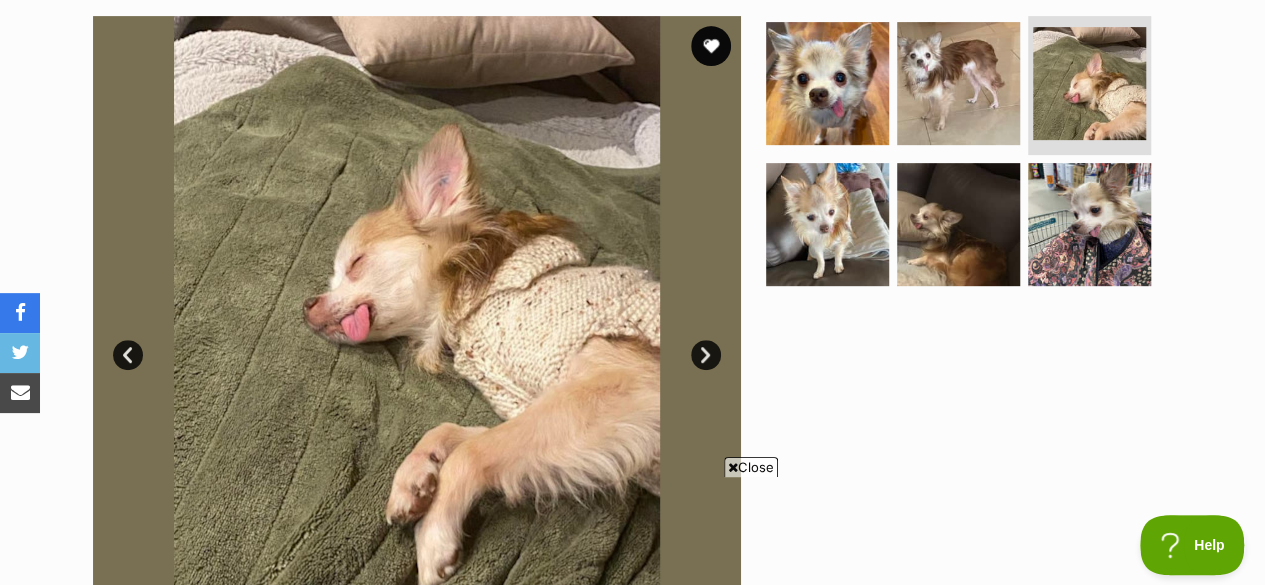 click on "Next" at bounding box center (706, 355) 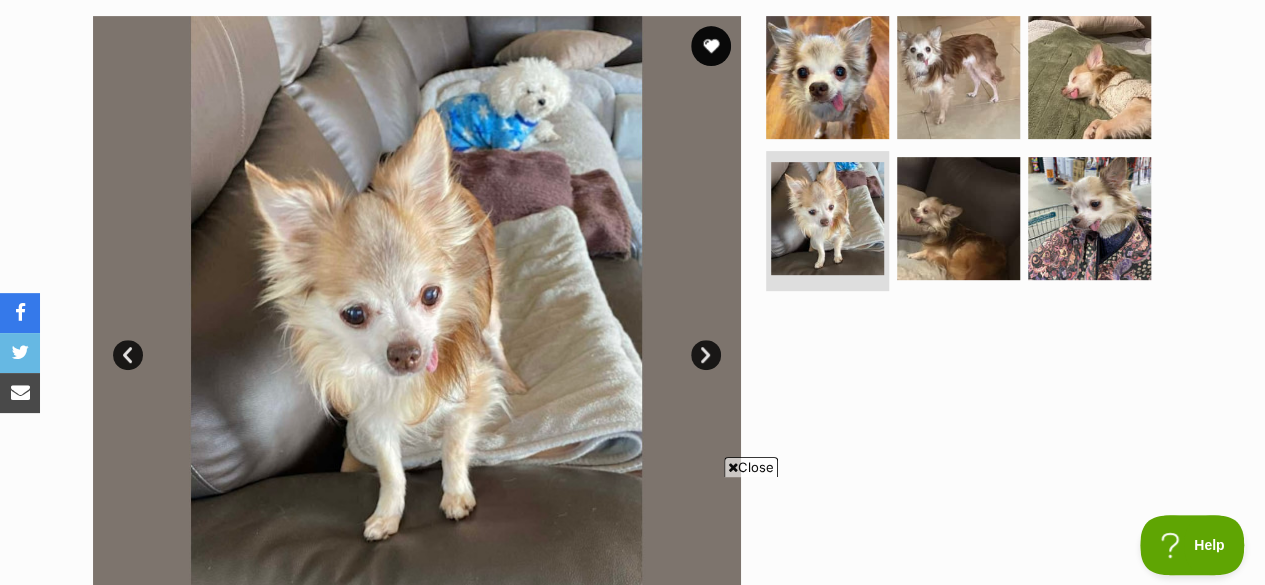 click on "Next" at bounding box center [706, 355] 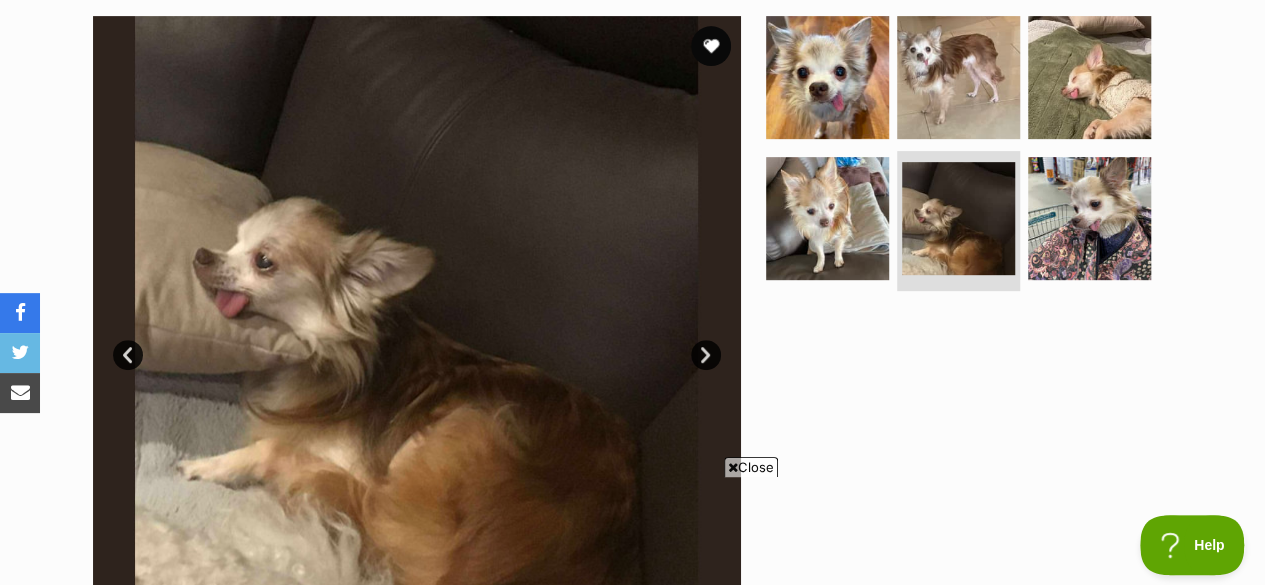 click on "Next" at bounding box center [706, 355] 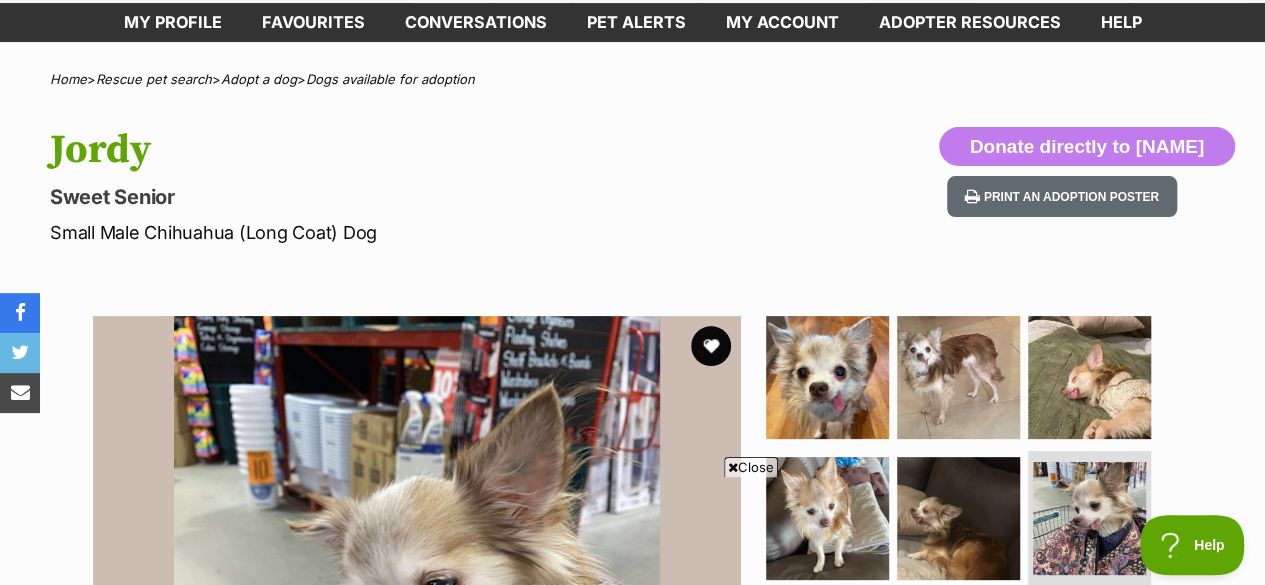 scroll, scrollTop: 0, scrollLeft: 0, axis: both 